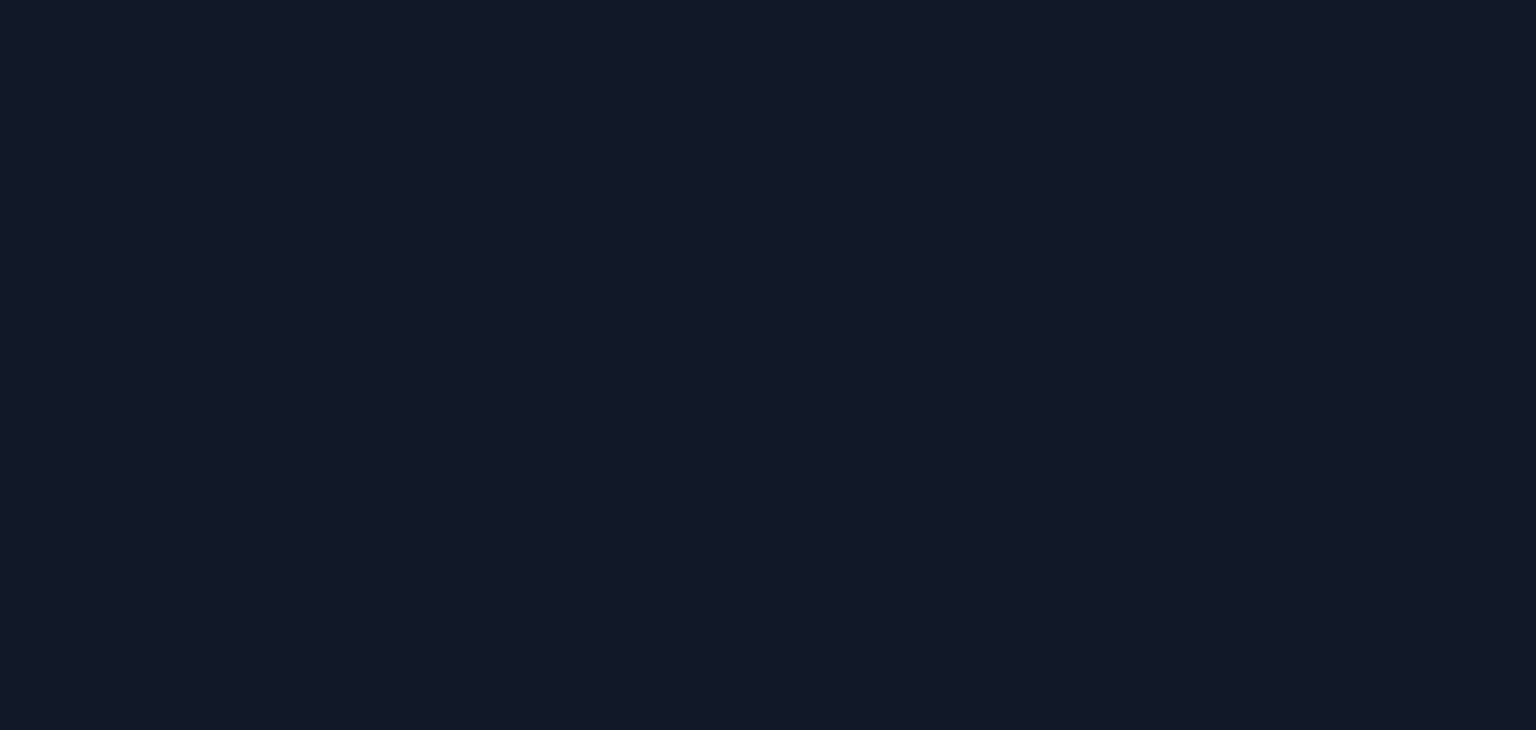 scroll, scrollTop: 0, scrollLeft: 0, axis: both 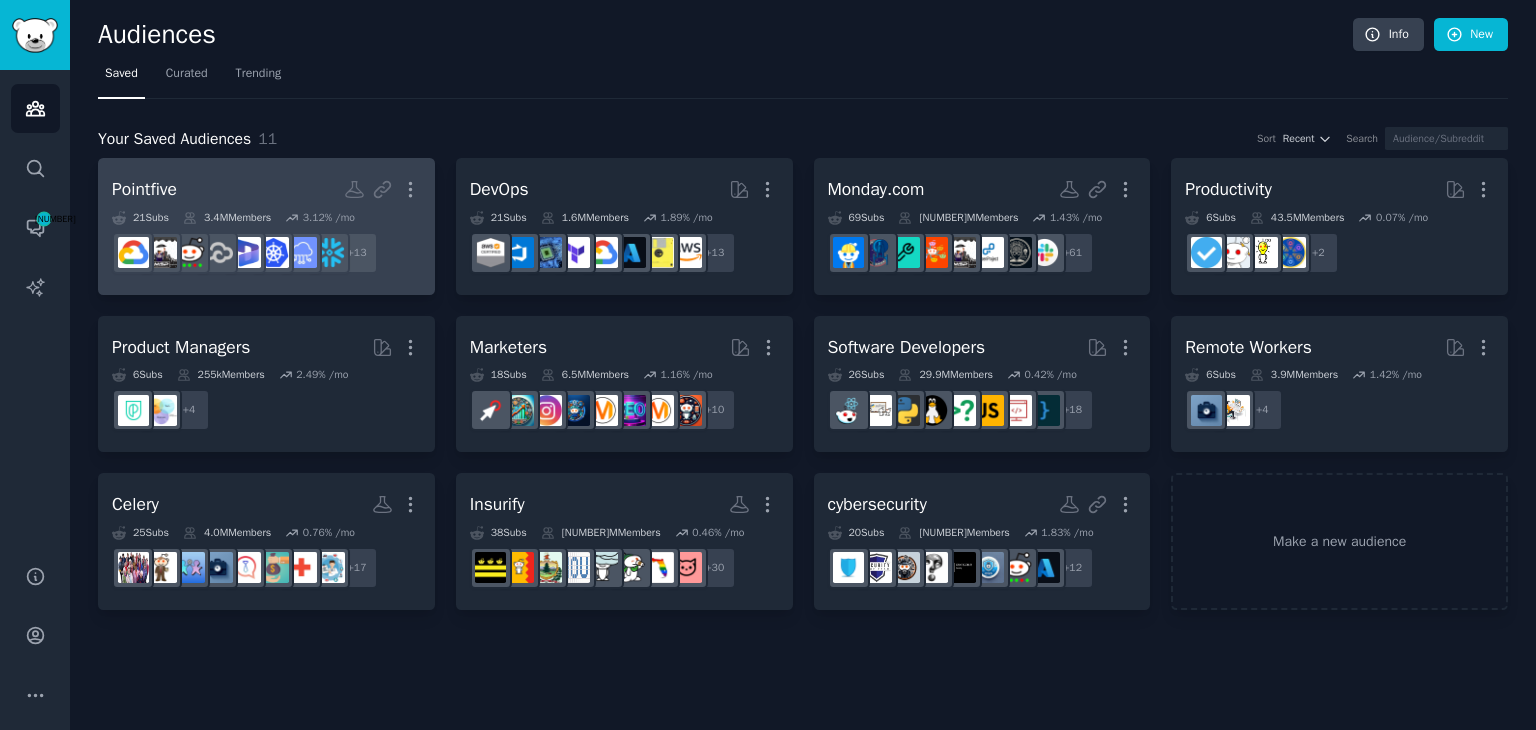 click on "Pointfive More" at bounding box center [266, 189] 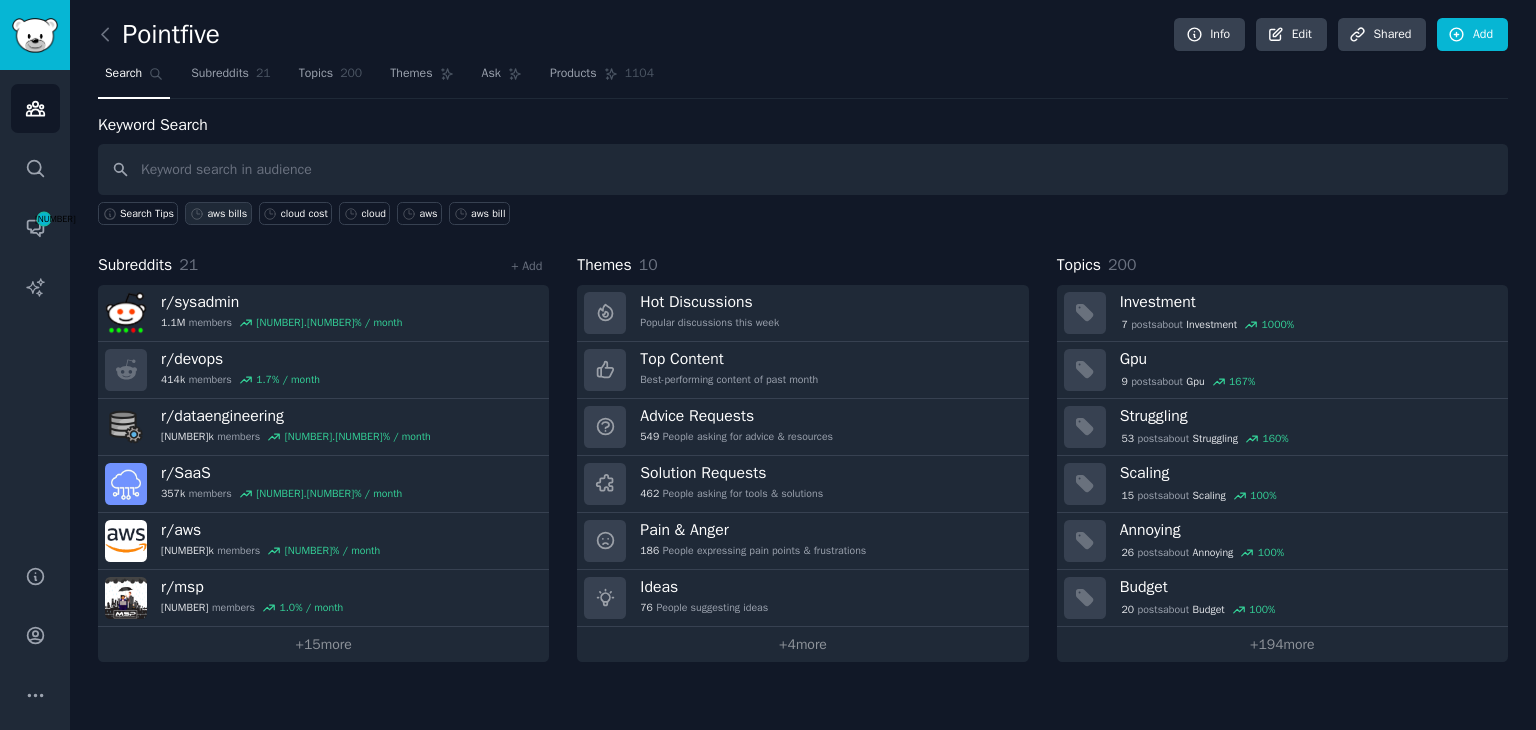 click on "aws bills" at bounding box center (227, 214) 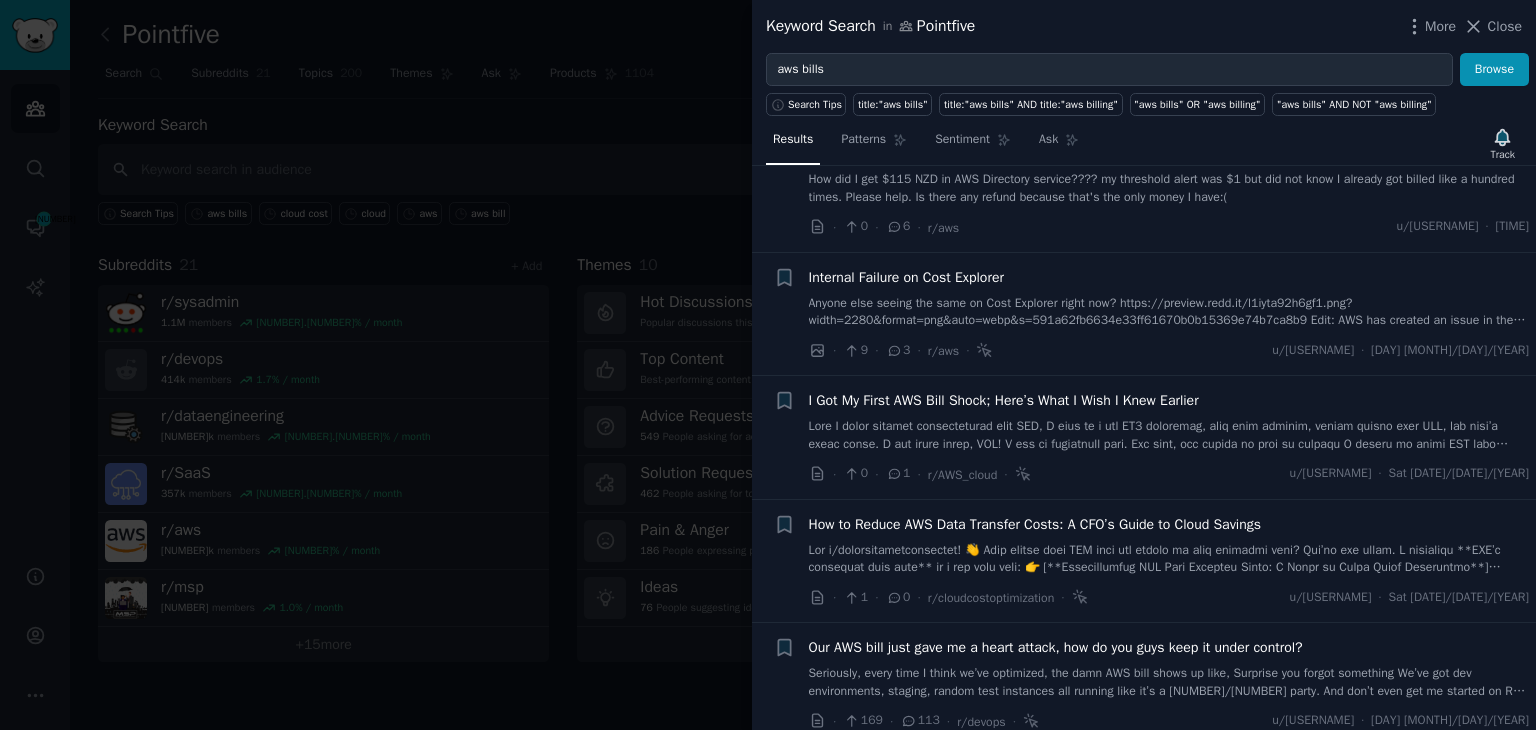 scroll, scrollTop: 200, scrollLeft: 0, axis: vertical 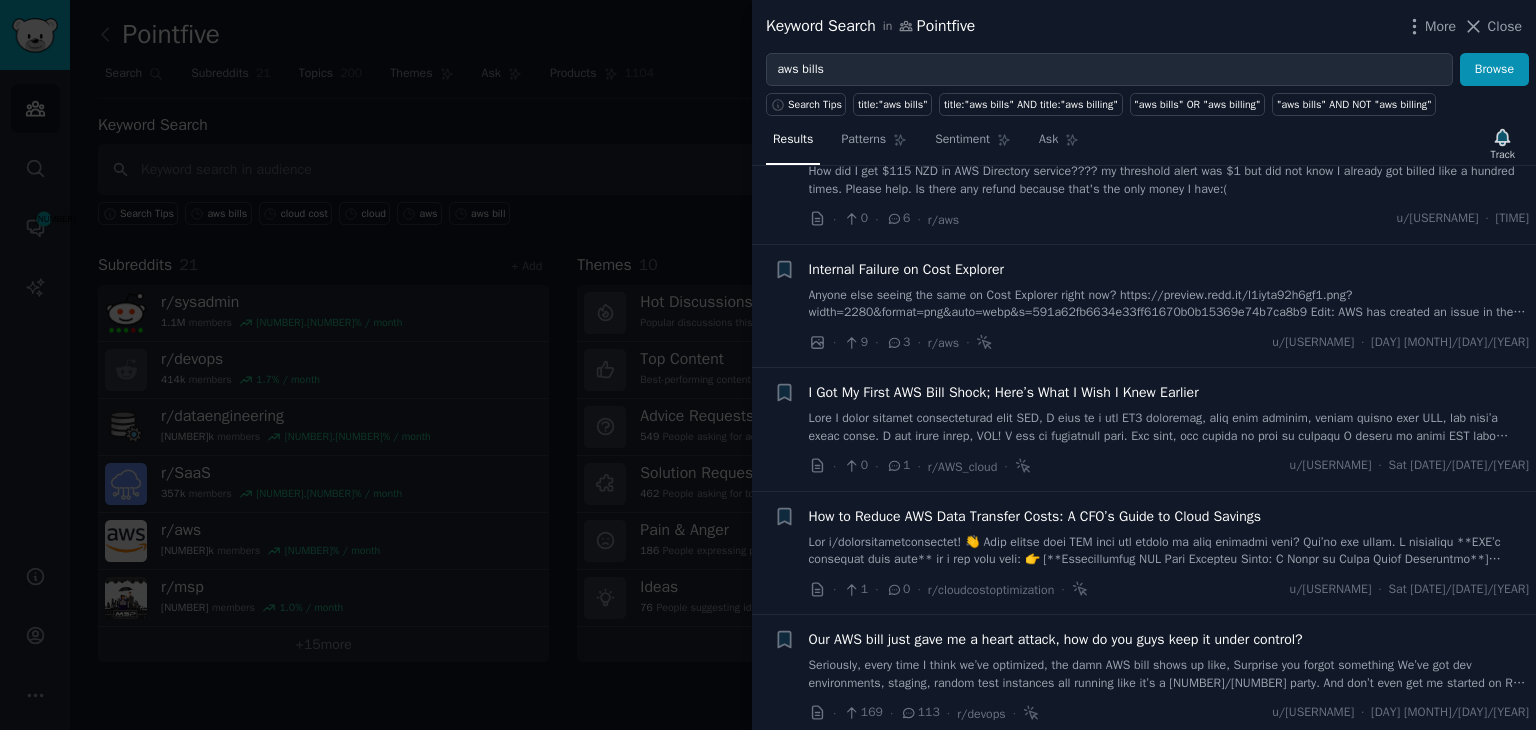 click at bounding box center (768, 365) 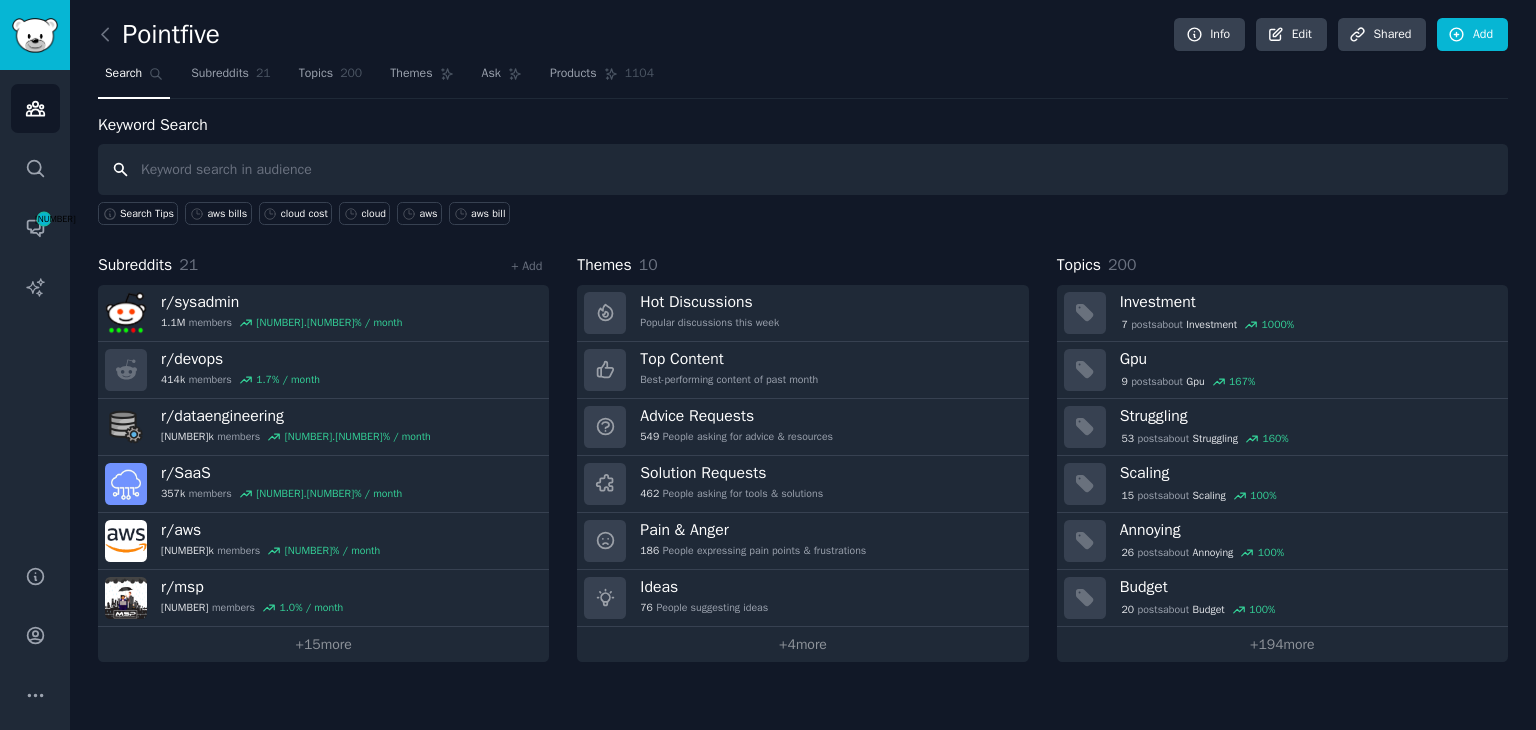click at bounding box center (803, 169) 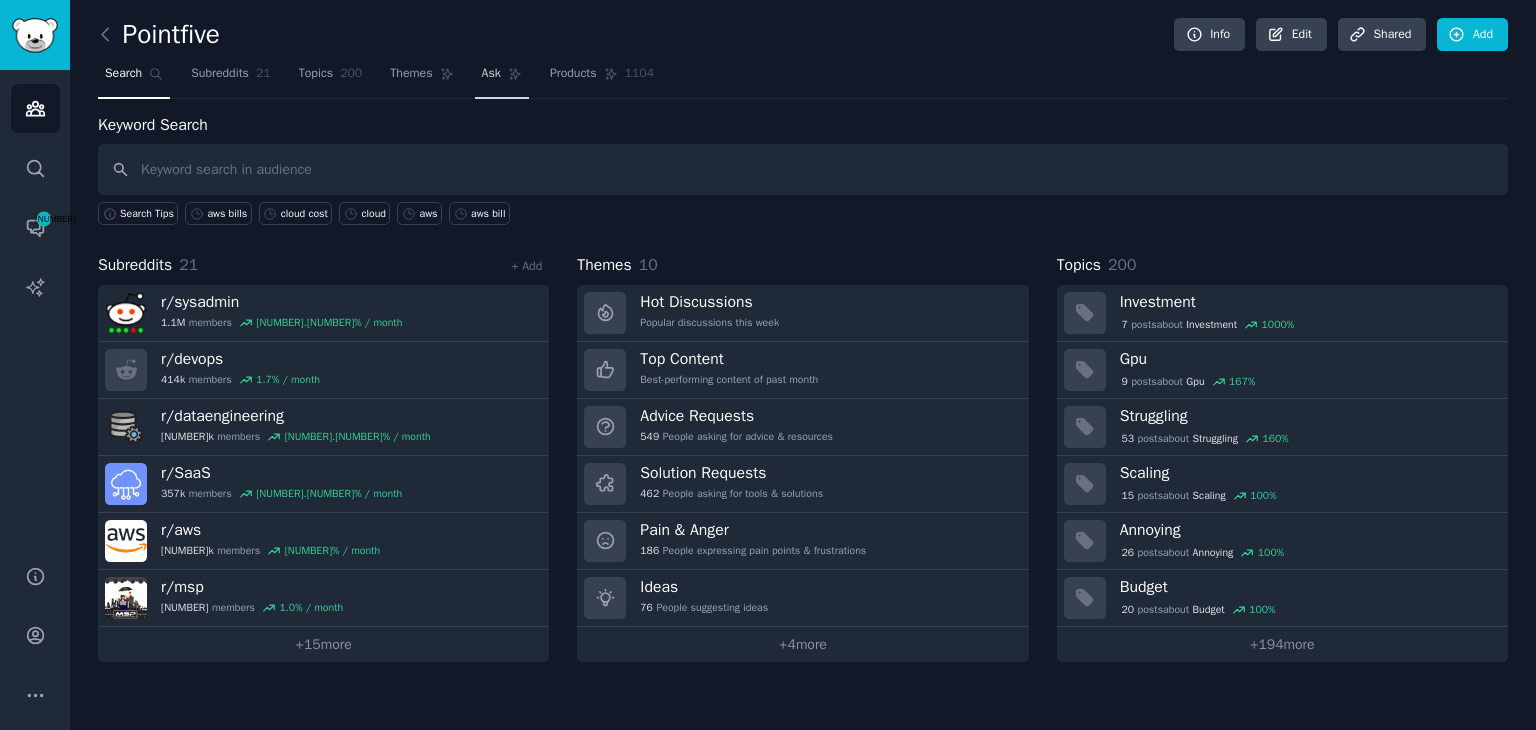 click on "Ask" at bounding box center [502, 78] 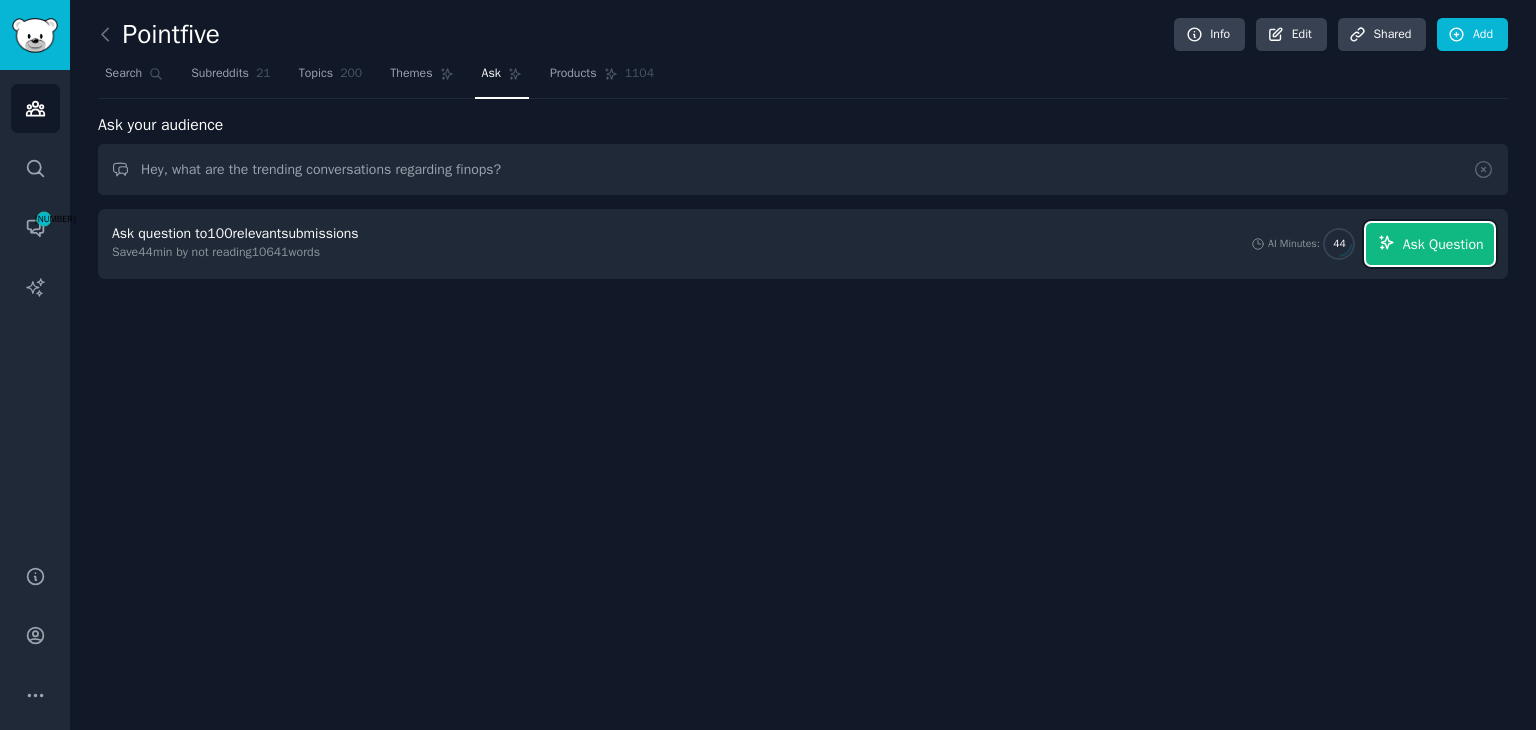 click on "Ask Question" at bounding box center [1443, 244] 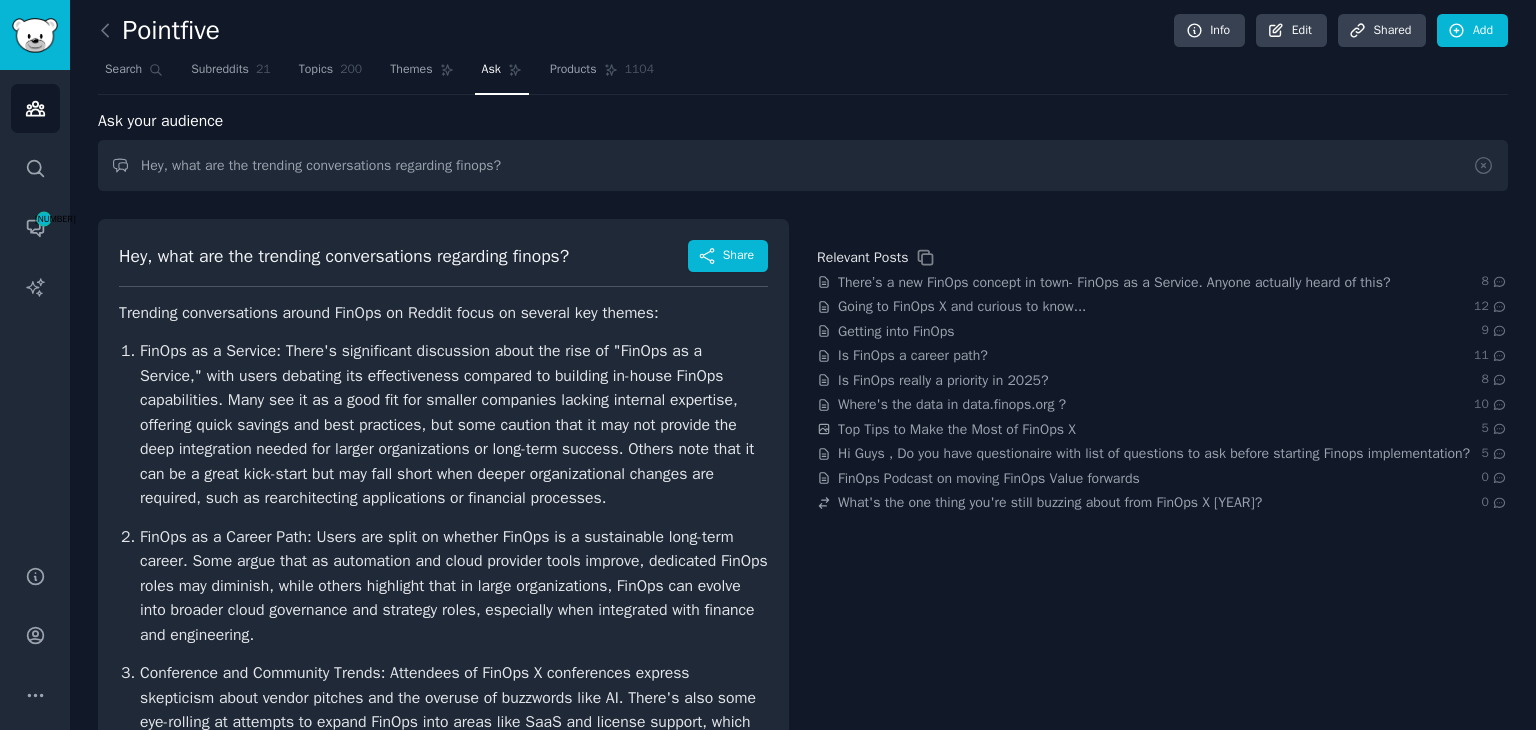 scroll, scrollTop: 0, scrollLeft: 0, axis: both 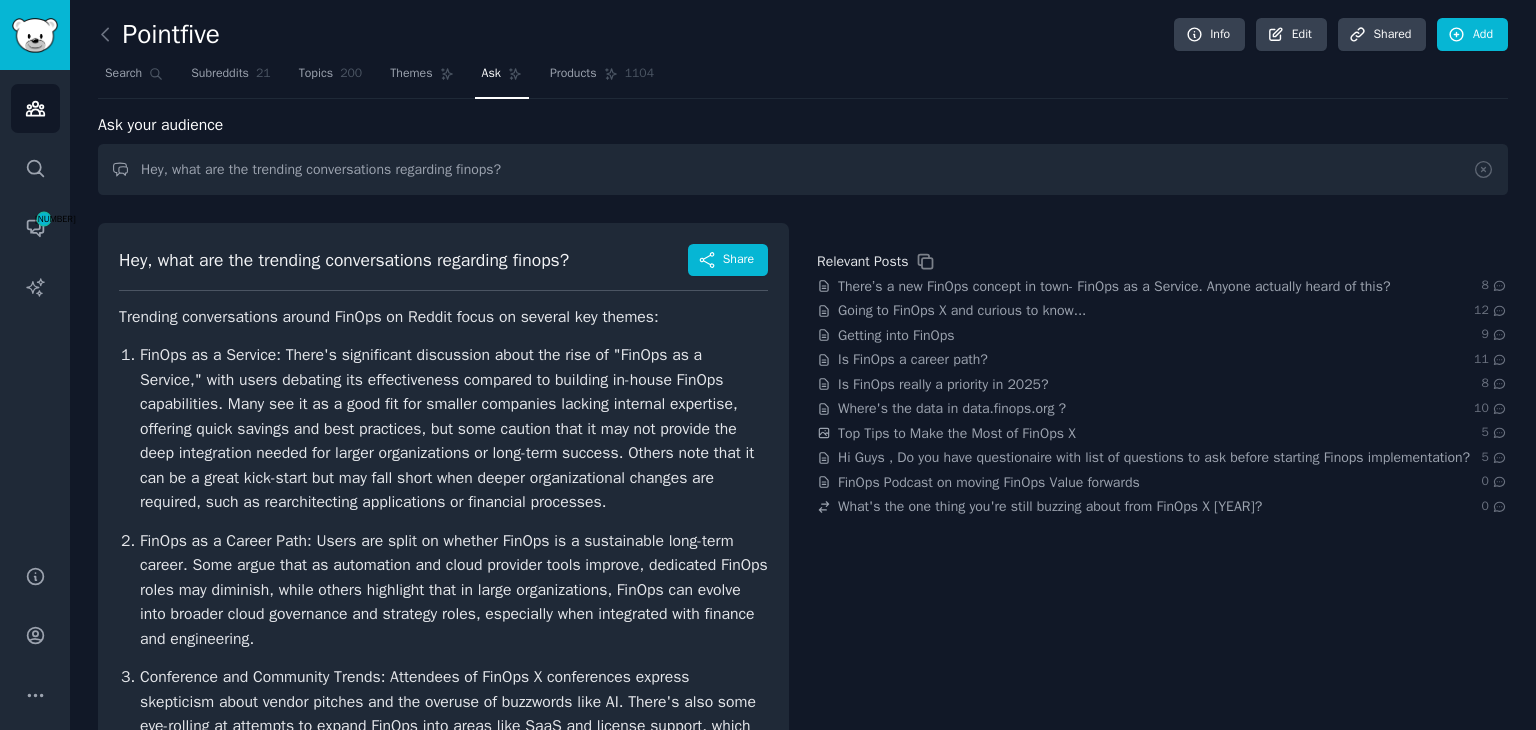 click on "FinOps as a Service: There's significant discussion about the rise of "FinOps as a Service," with users debating its effectiveness compared to building in-house FinOps capabilities. Many see it as a good fit for smaller companies lacking internal expertise, offering quick savings and best practices, but some caution that it may not provide the deep integration needed for larger organizations or long-term success. Others note that it can be a great kick-start but may fall short when deeper organizational changes are required, such as rearchitecting applications or financial processes ." at bounding box center (454, 429) 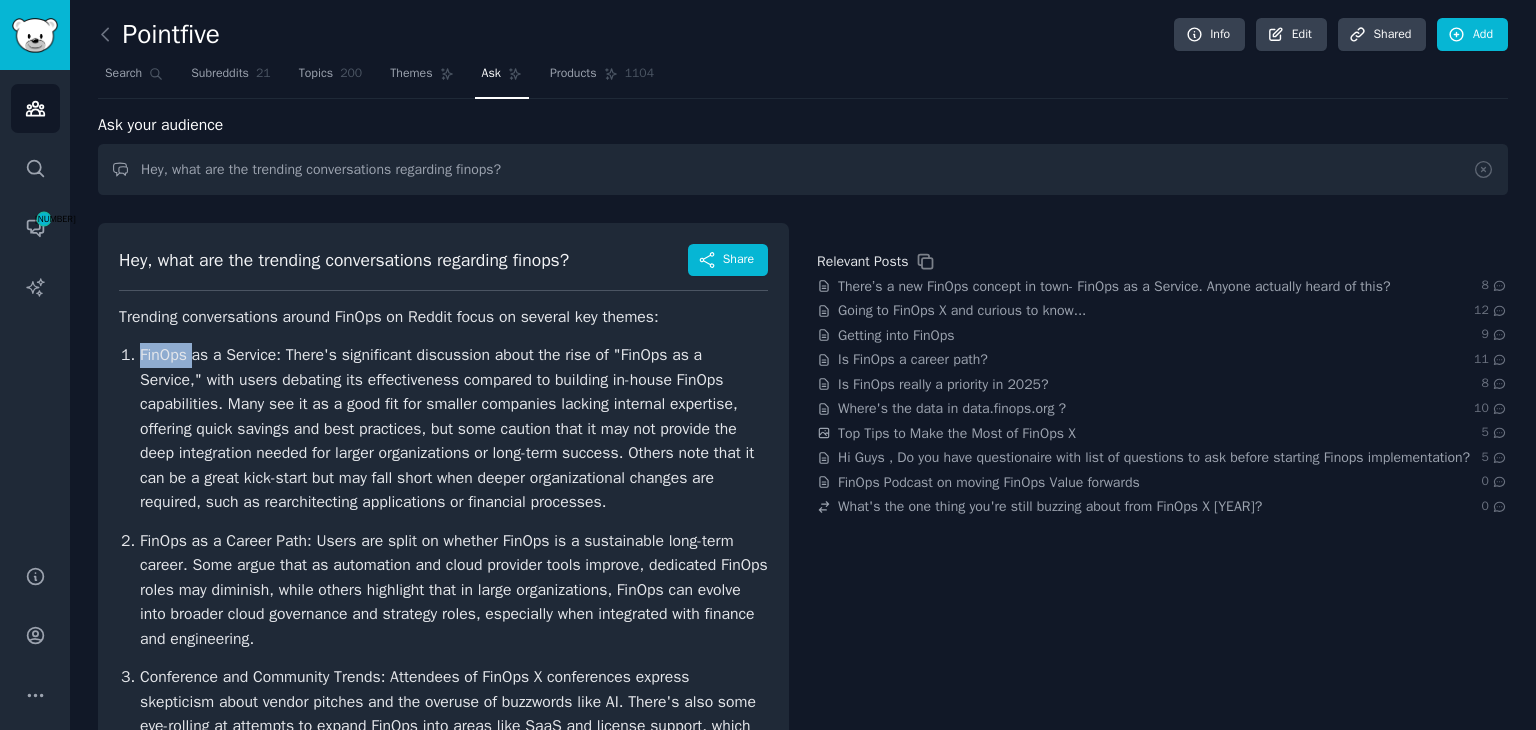 click on "FinOps as a Service: There's significant discussion about the rise of "FinOps as a Service," with users debating its effectiveness compared to building in-house FinOps capabilities. Many see it as a good fit for smaller companies lacking internal expertise, offering quick savings and best practices, but some caution that it may not provide the deep integration needed for larger organizations or long-term success. Others note that it can be a great kick-start but may fall short when deeper organizational changes are required, such as rearchitecting applications or financial processes ." at bounding box center [454, 429] 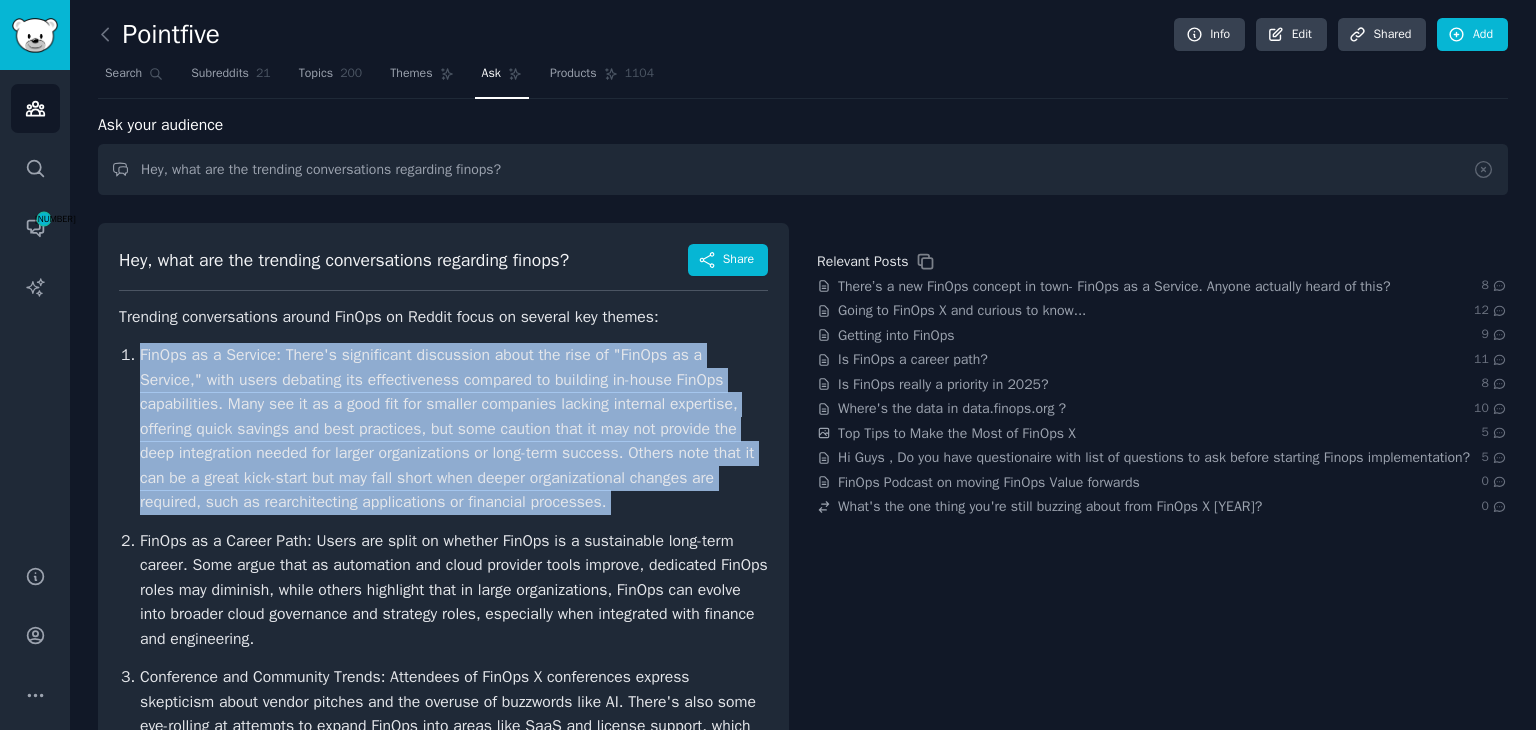 click on "FinOps as a Service: There's significant discussion about the rise of "FinOps as a Service," with users debating its effectiveness compared to building in-house FinOps capabilities. Many see it as a good fit for smaller companies lacking internal expertise, offering quick savings and best practices, but some caution that it may not provide the deep integration needed for larger organizations or long-term success. Others note that it can be a great kick-start but may fall short when deeper organizational changes are required, such as rearchitecting applications or financial processes ." at bounding box center (454, 429) 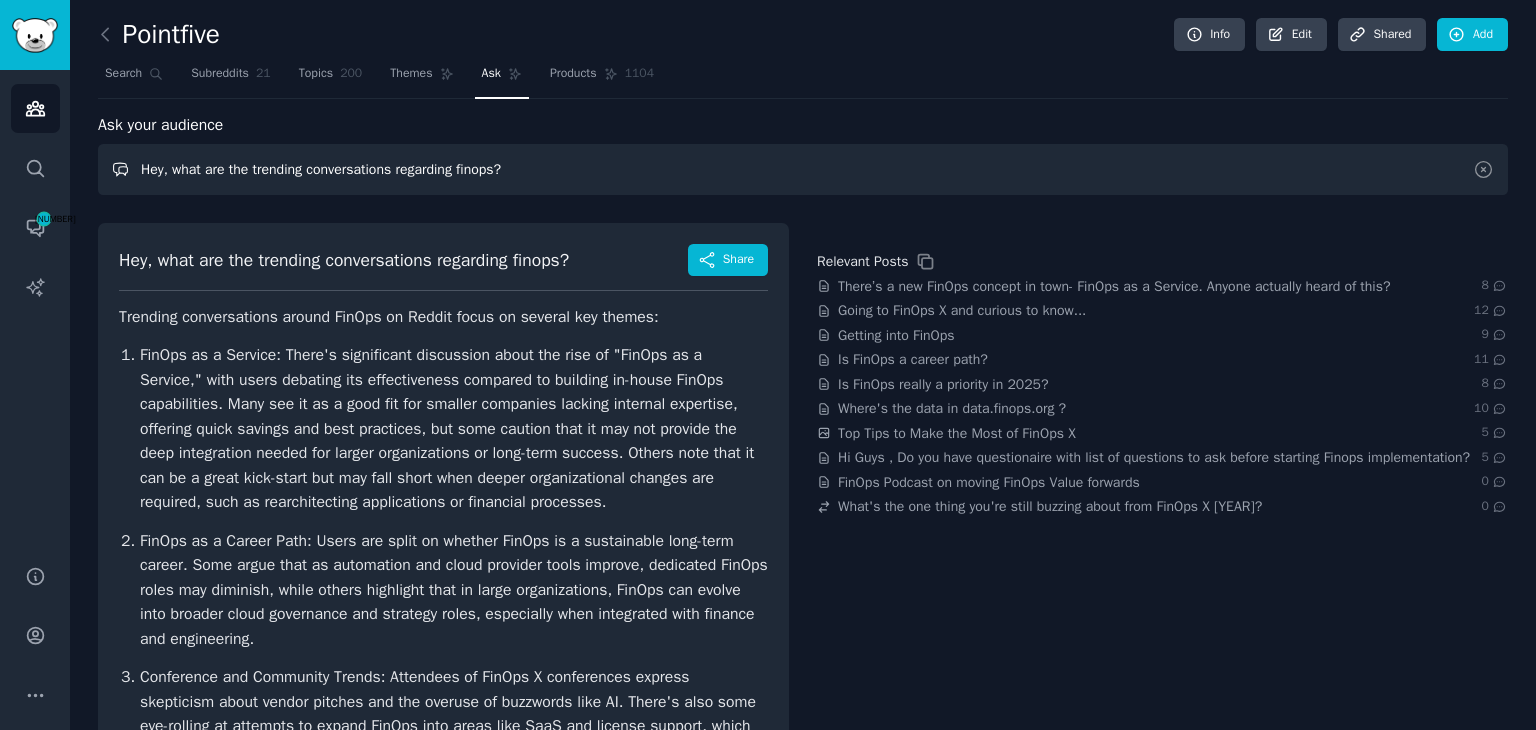 click on "Hey, what are the trending conversations regarding finops?" at bounding box center [803, 169] 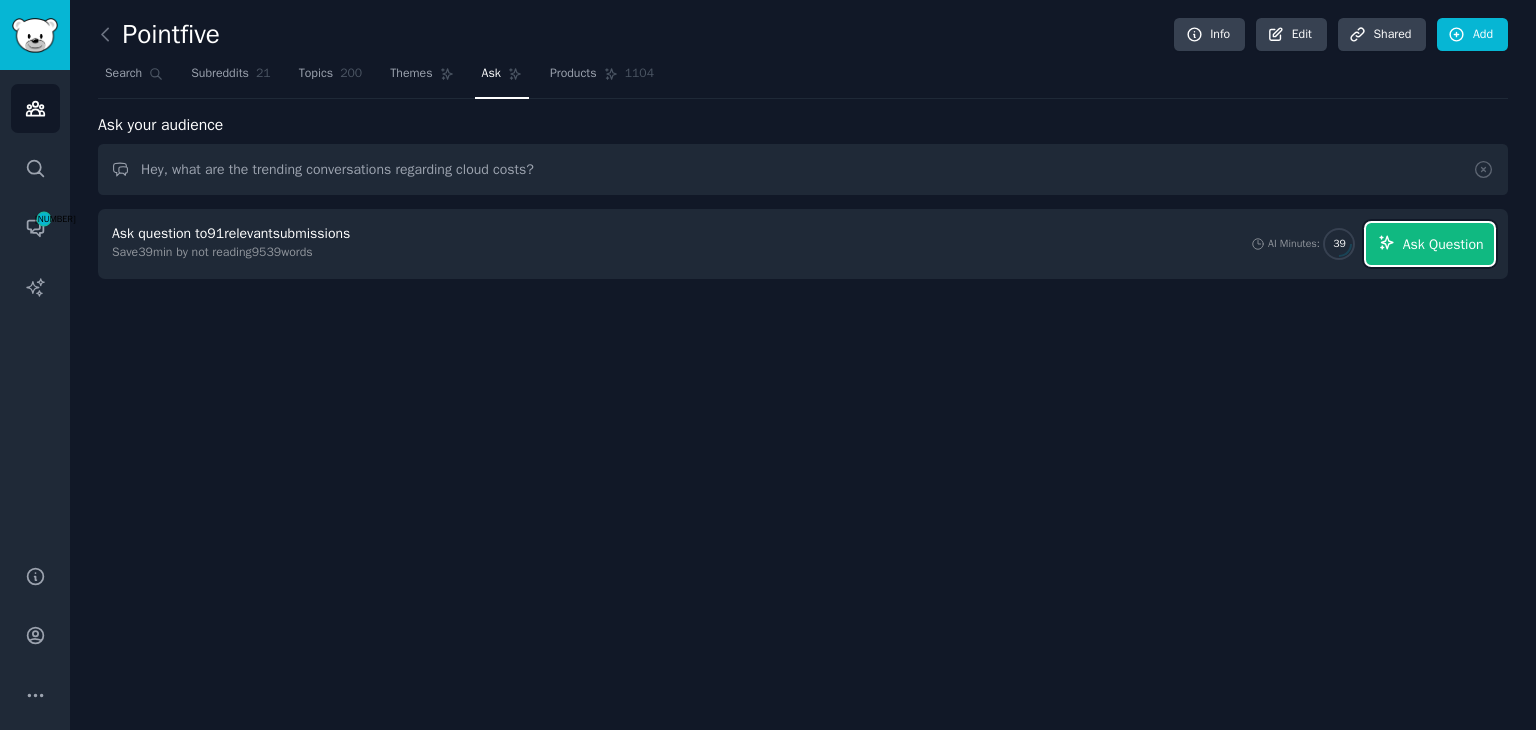 click on "Ask Question" at bounding box center (1443, 244) 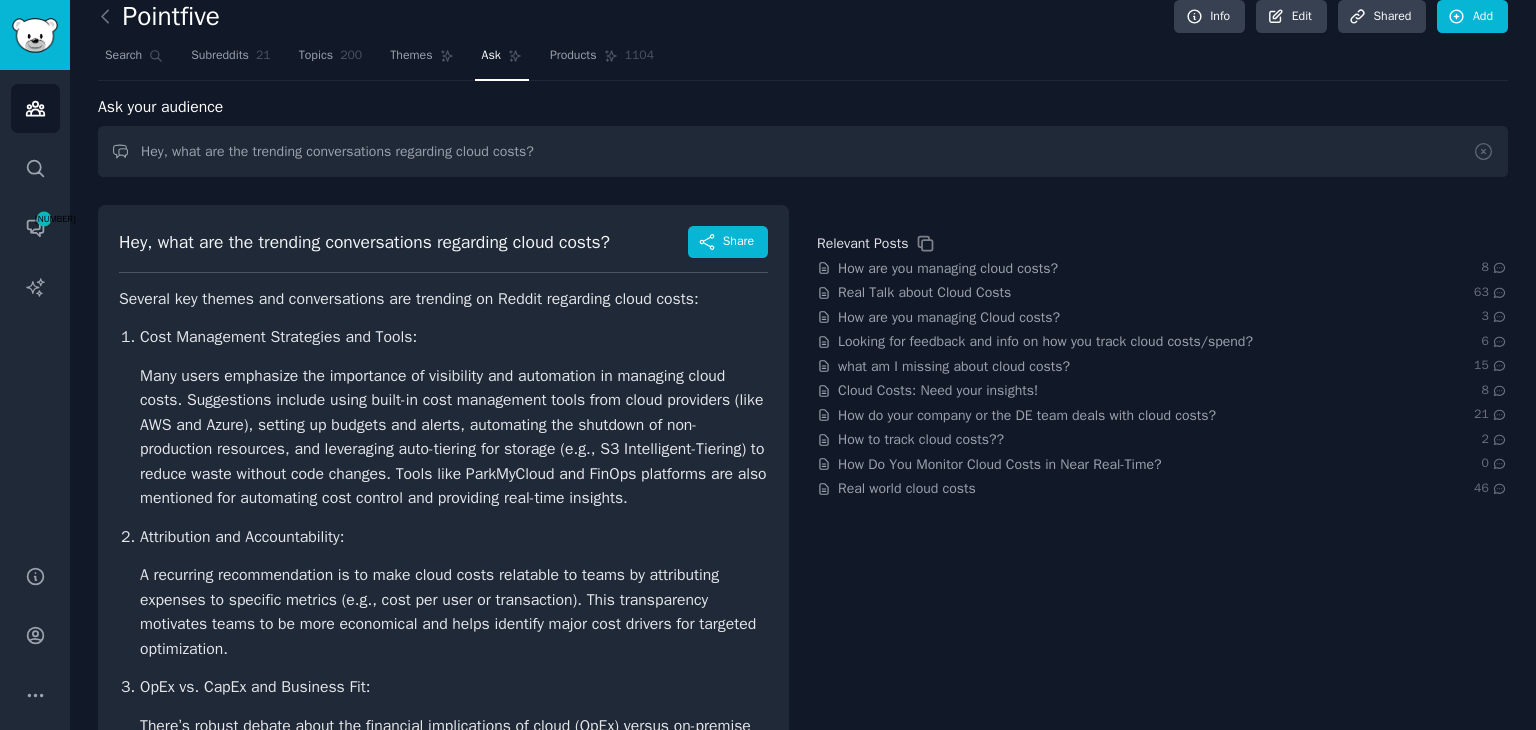 scroll, scrollTop: 0, scrollLeft: 0, axis: both 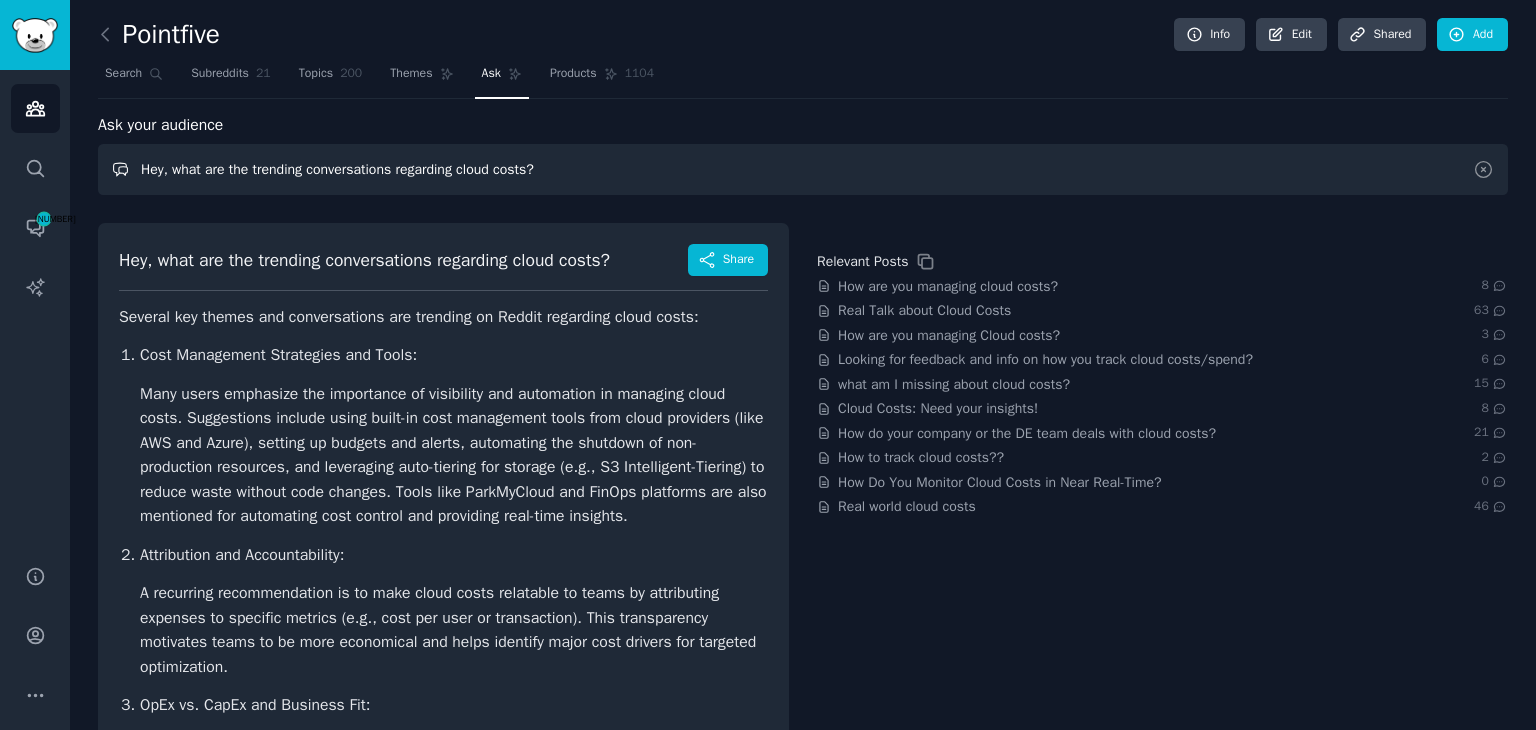 click on "Hey, what are the trending conversations regarding cloud costs?" at bounding box center [803, 169] 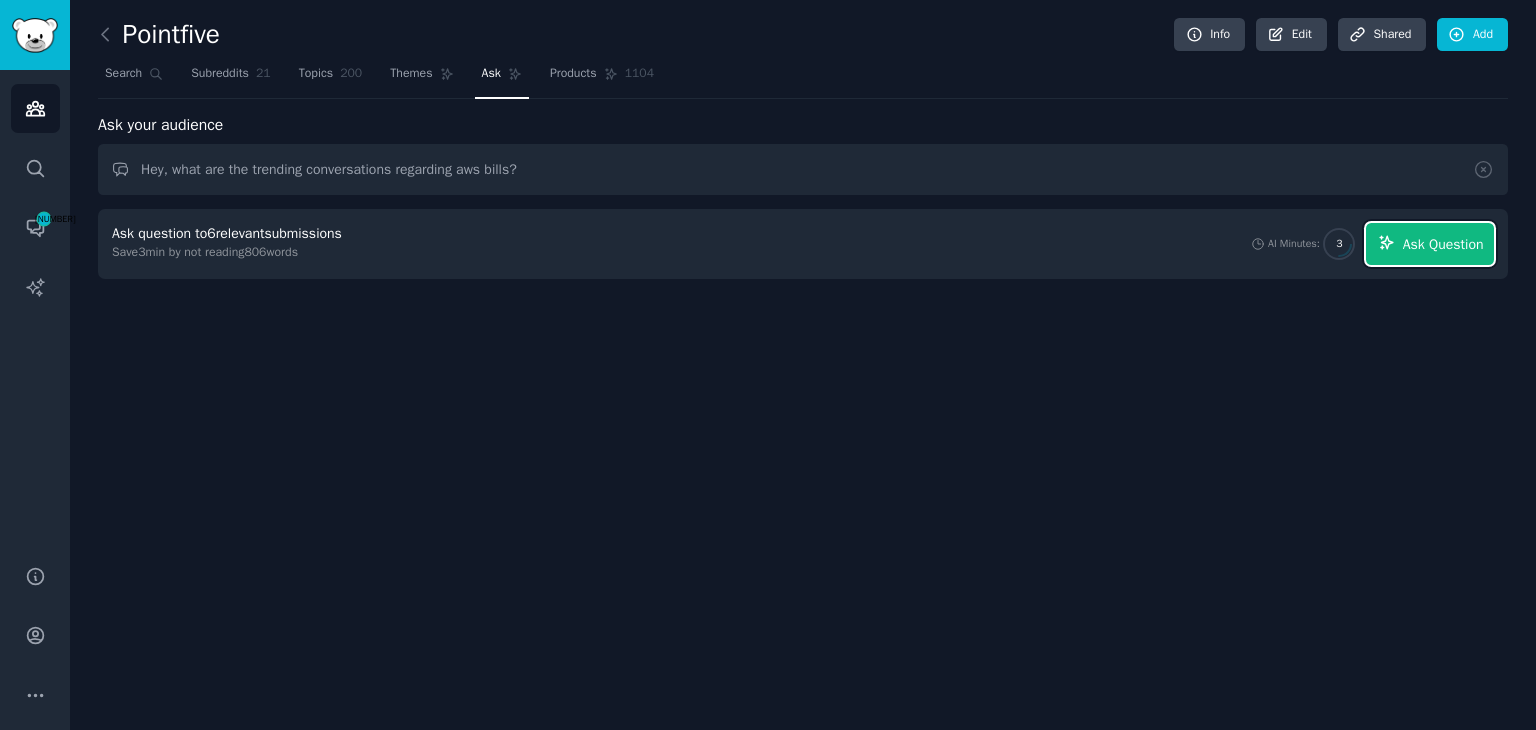 click on "Ask Question" at bounding box center (1430, 244) 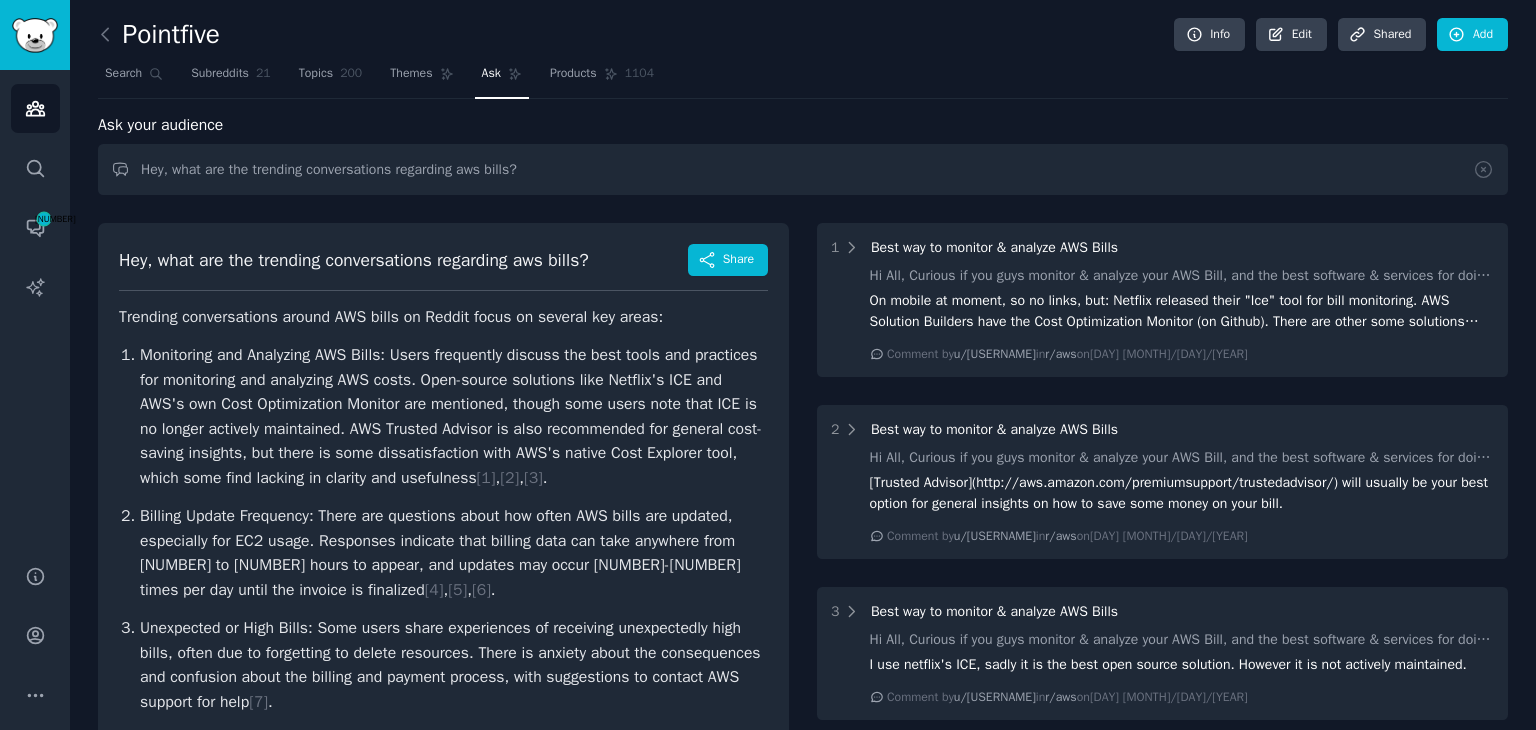 click on "Billing Update Frequency: There are questions about how often AWS bills are updated, especially for EC2 usage. Responses indicate that billing data can take anywhere from 8 to 24 hours to appear, and updates may occur 1-3 times per day until the invoice is finalized [ 4 ] , [ 5 ] , [ 6 ] ." at bounding box center [454, 553] 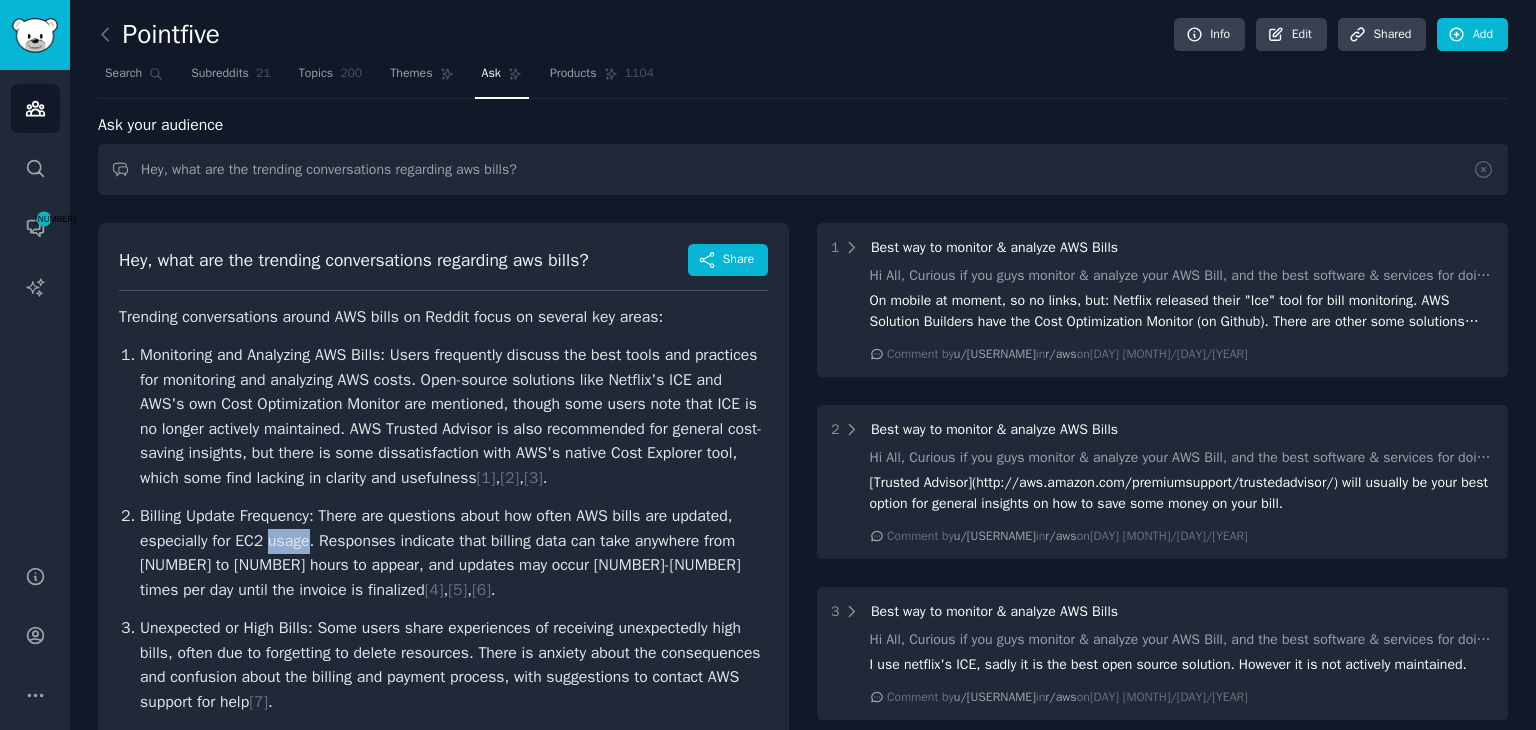 click on "Billing Update Frequency: There are questions about how often AWS bills are updated, especially for EC2 usage. Responses indicate that billing data can take anywhere from 8 to 24 hours to appear, and updates may occur 1-3 times per day until the invoice is finalized [ 4 ] , [ 5 ] , [ 6 ] ." at bounding box center (454, 553) 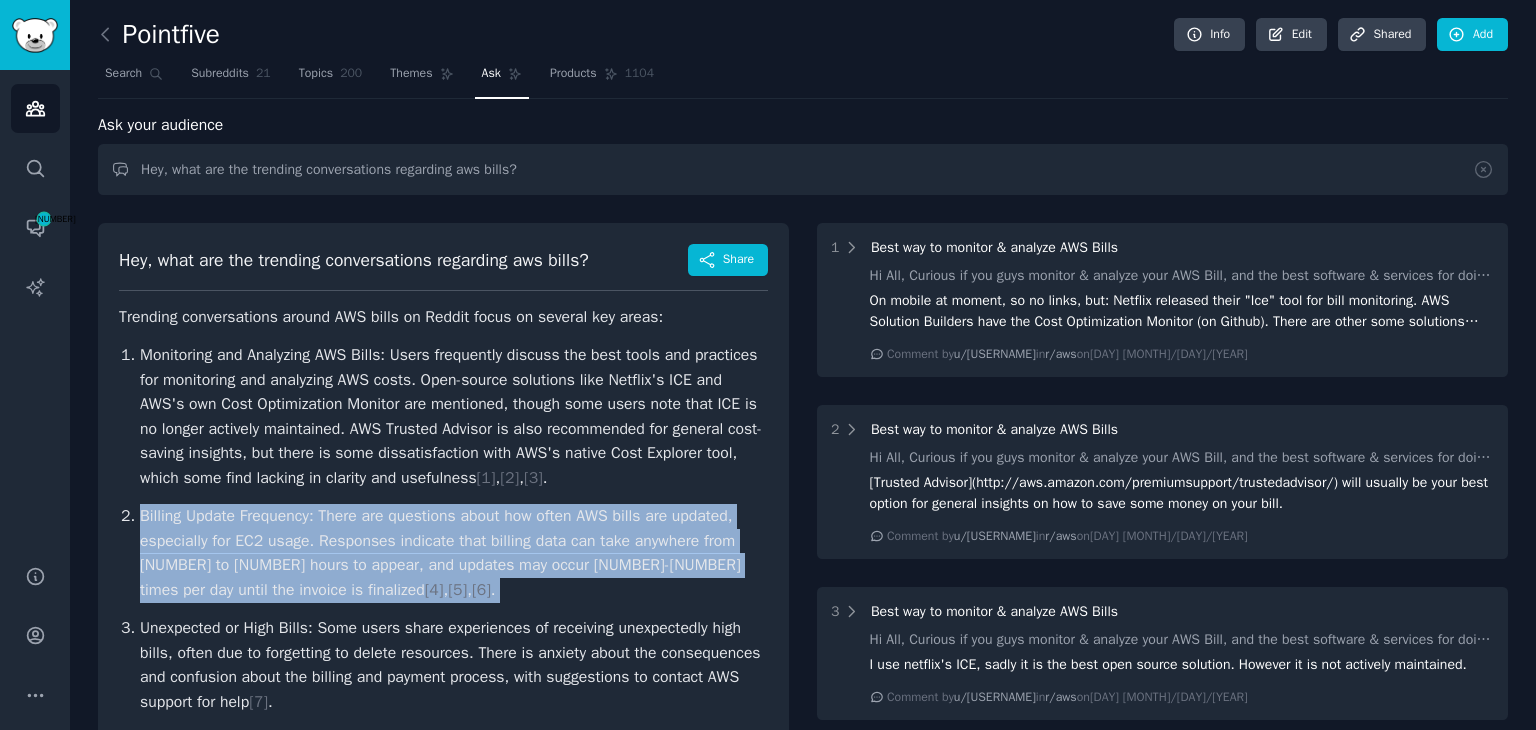 click on "Billing Update Frequency: There are questions about how often AWS bills are updated, especially for EC2 usage. Responses indicate that billing data can take anywhere from 8 to 24 hours to appear, and updates may occur 1-3 times per day until the invoice is finalized [ 4 ] , [ 5 ] , [ 6 ] ." at bounding box center [454, 553] 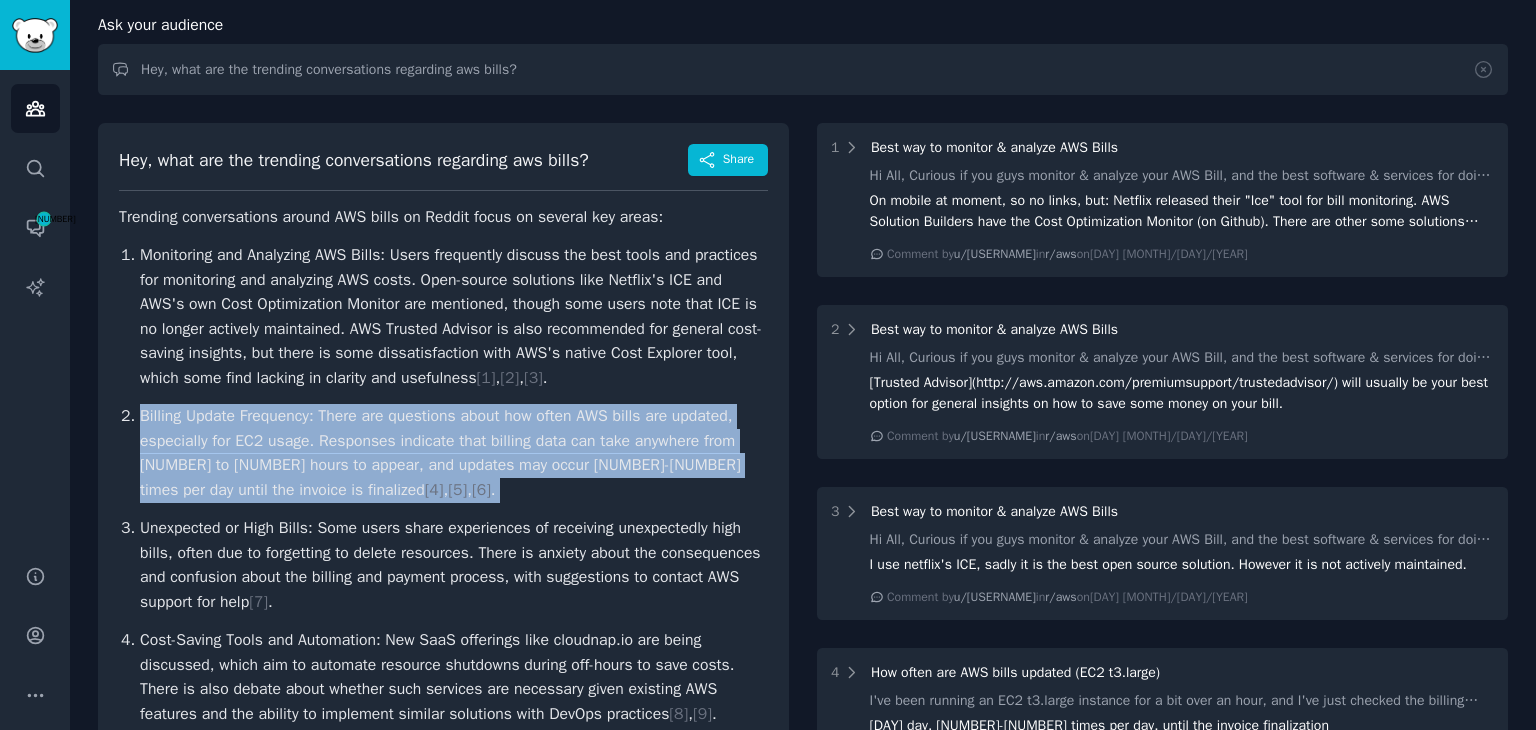 scroll, scrollTop: 100, scrollLeft: 0, axis: vertical 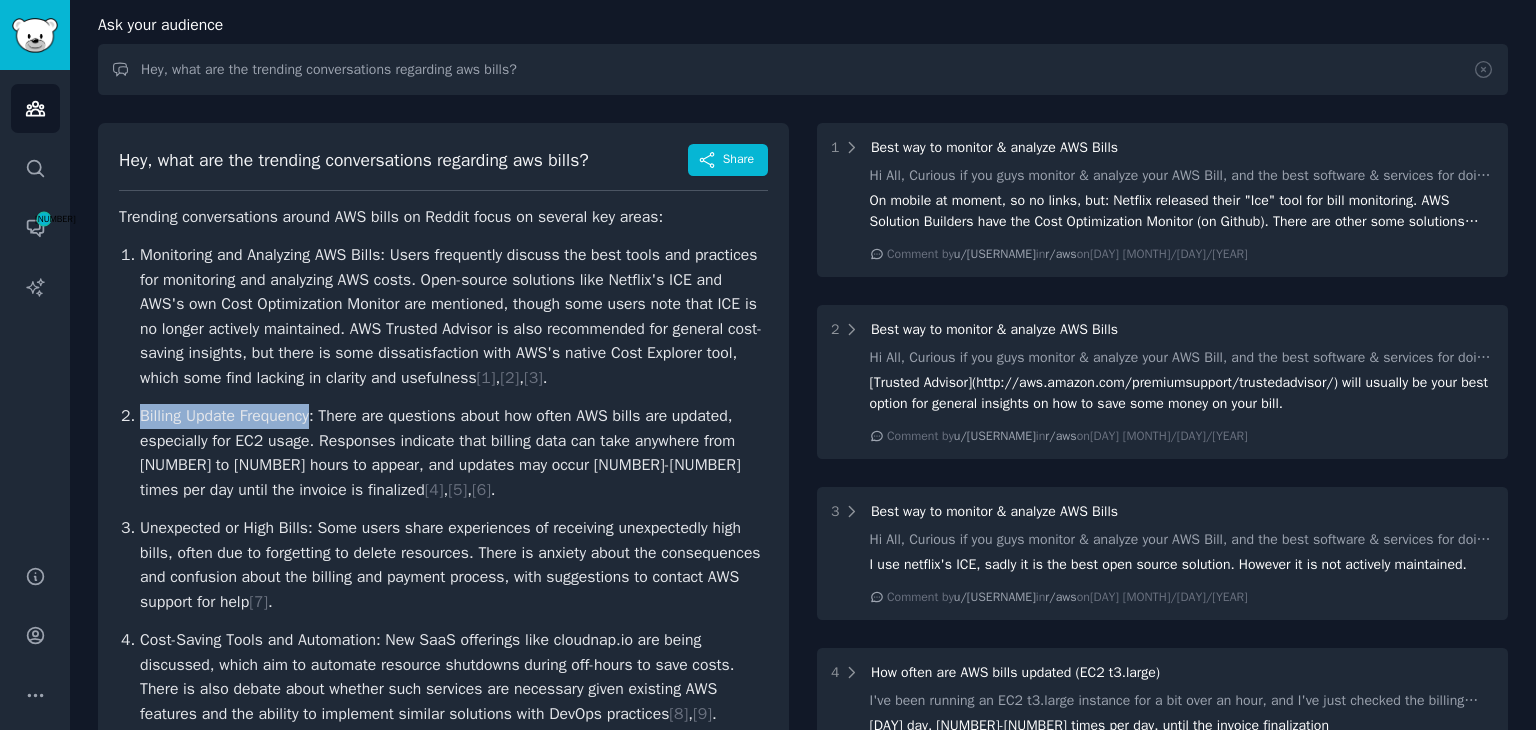 drag, startPoint x: 140, startPoint y: 410, endPoint x: 311, endPoint y: 423, distance: 171.49344 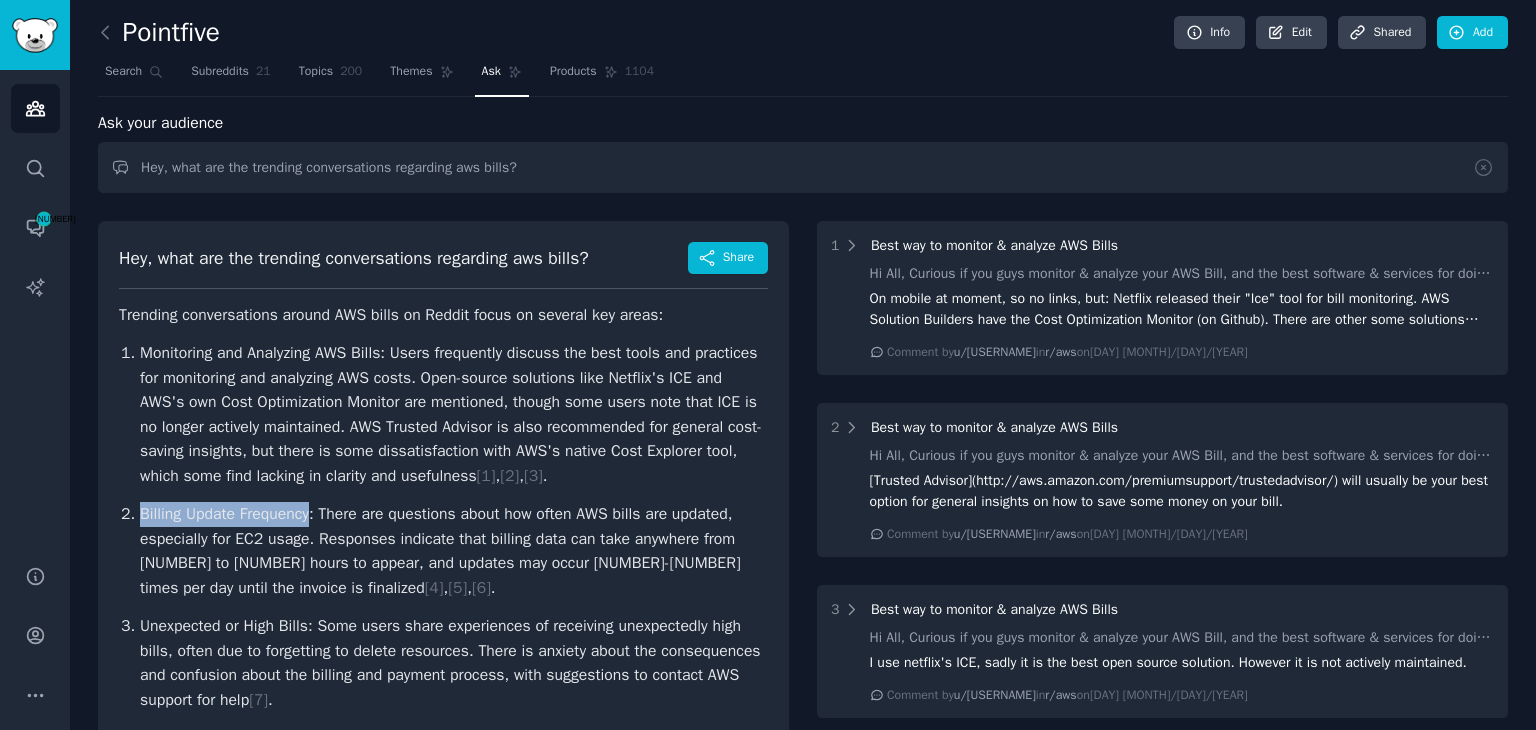 scroll, scrollTop: 0, scrollLeft: 0, axis: both 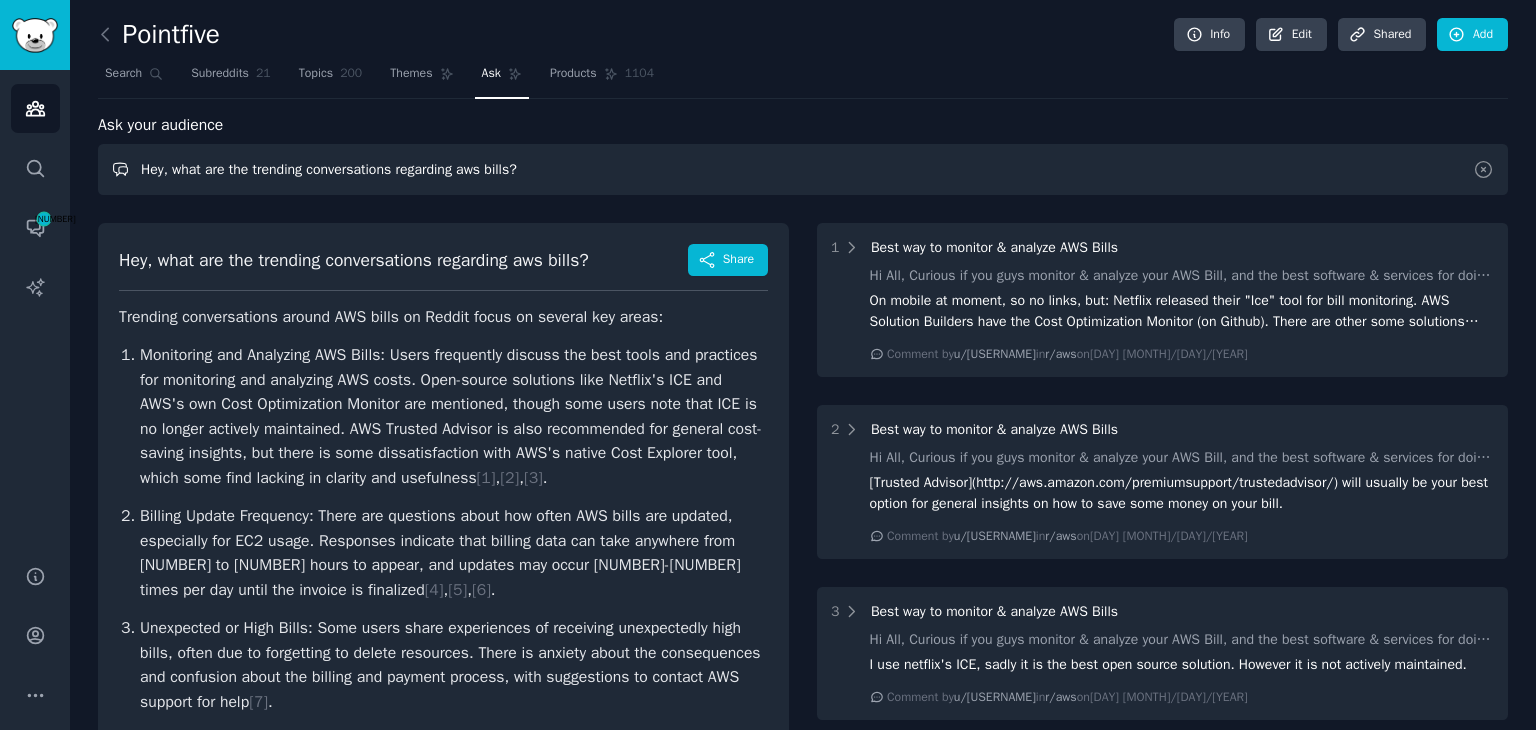 click on "Hey, what are the trending conversations regarding aws bills?" at bounding box center (803, 169) 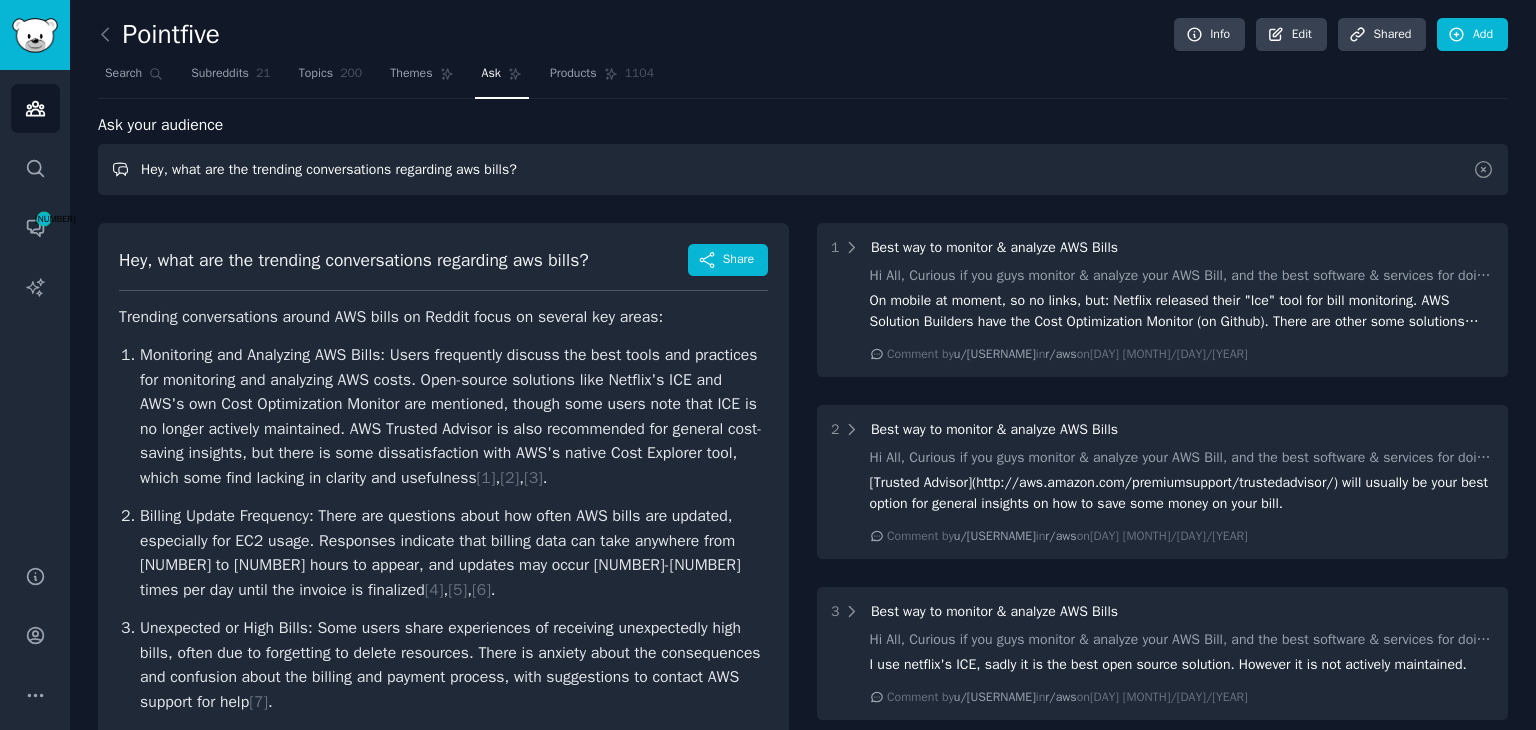 drag, startPoint x: 547, startPoint y: 177, endPoint x: 461, endPoint y: 174, distance: 86.05231 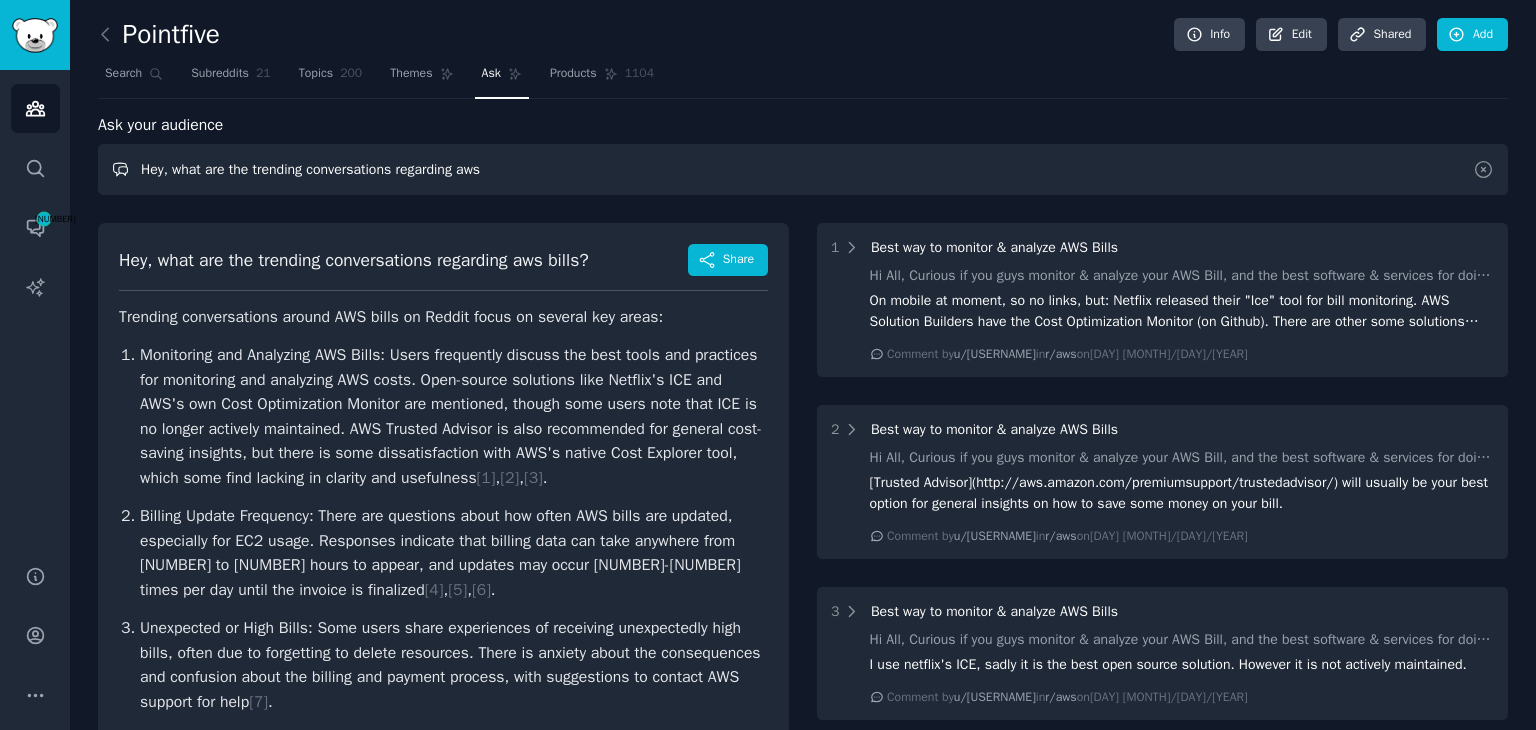 paste on "Billing Update Frequency" 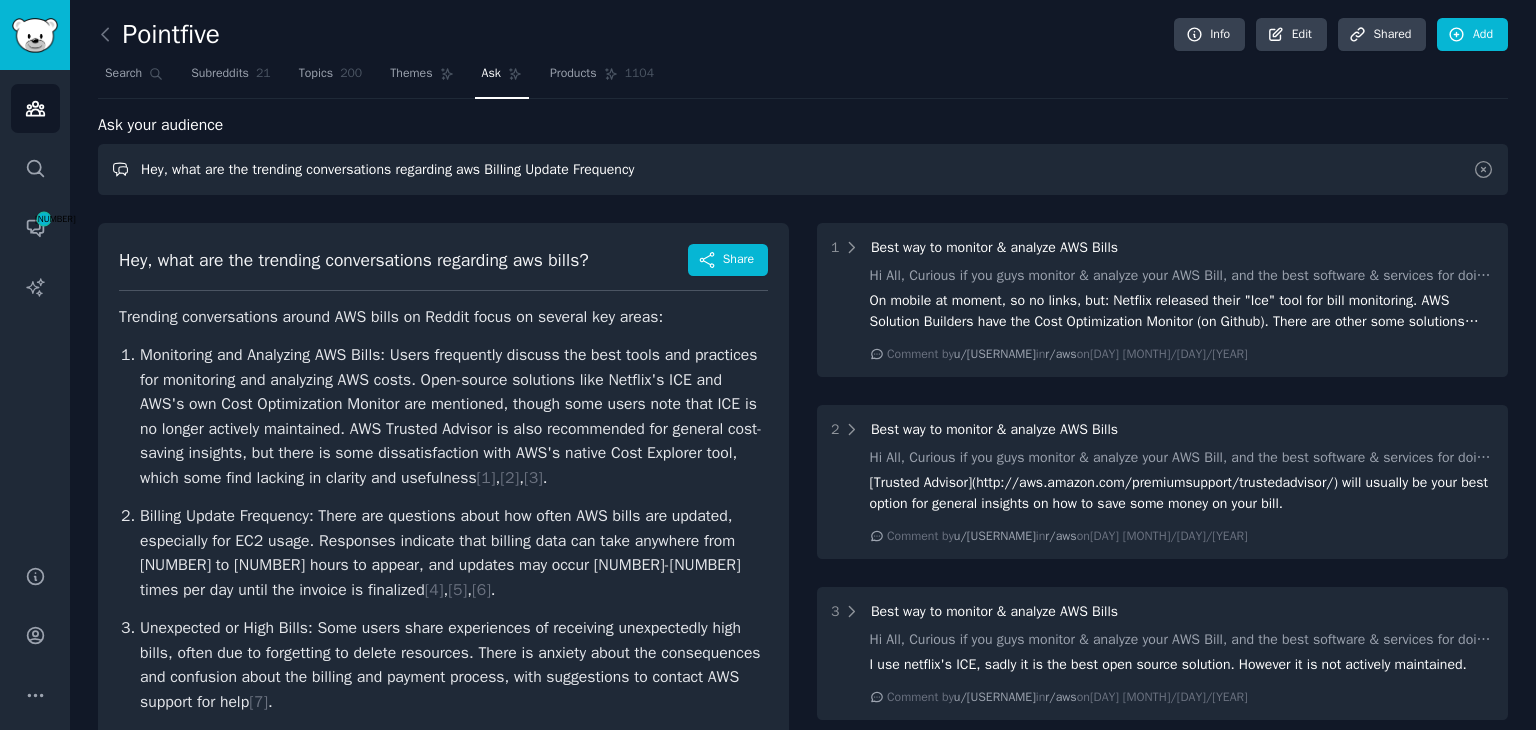 type on "Hey, what are the trending conversations regarding aws Billing Update Frequency" 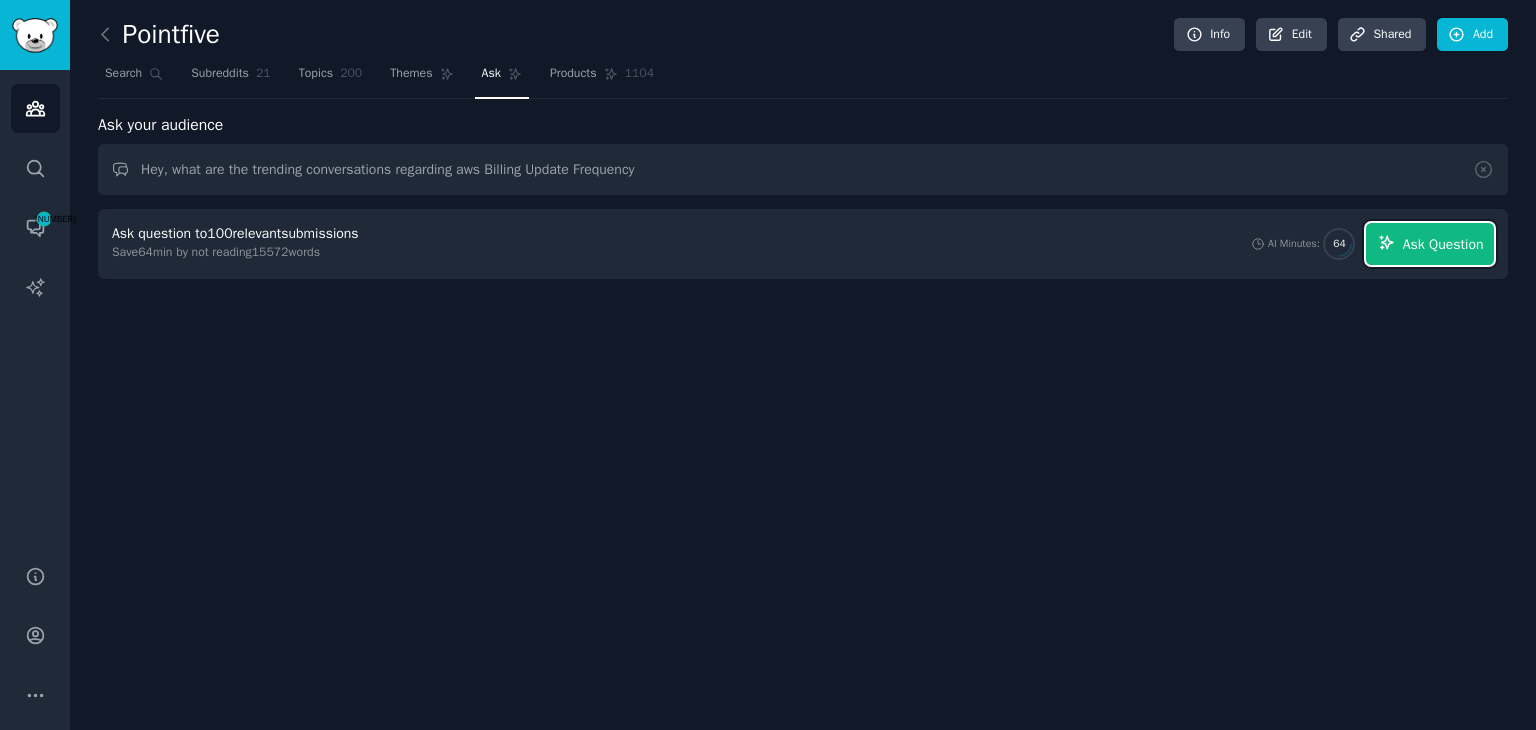 click on "Ask Question" at bounding box center [1430, 244] 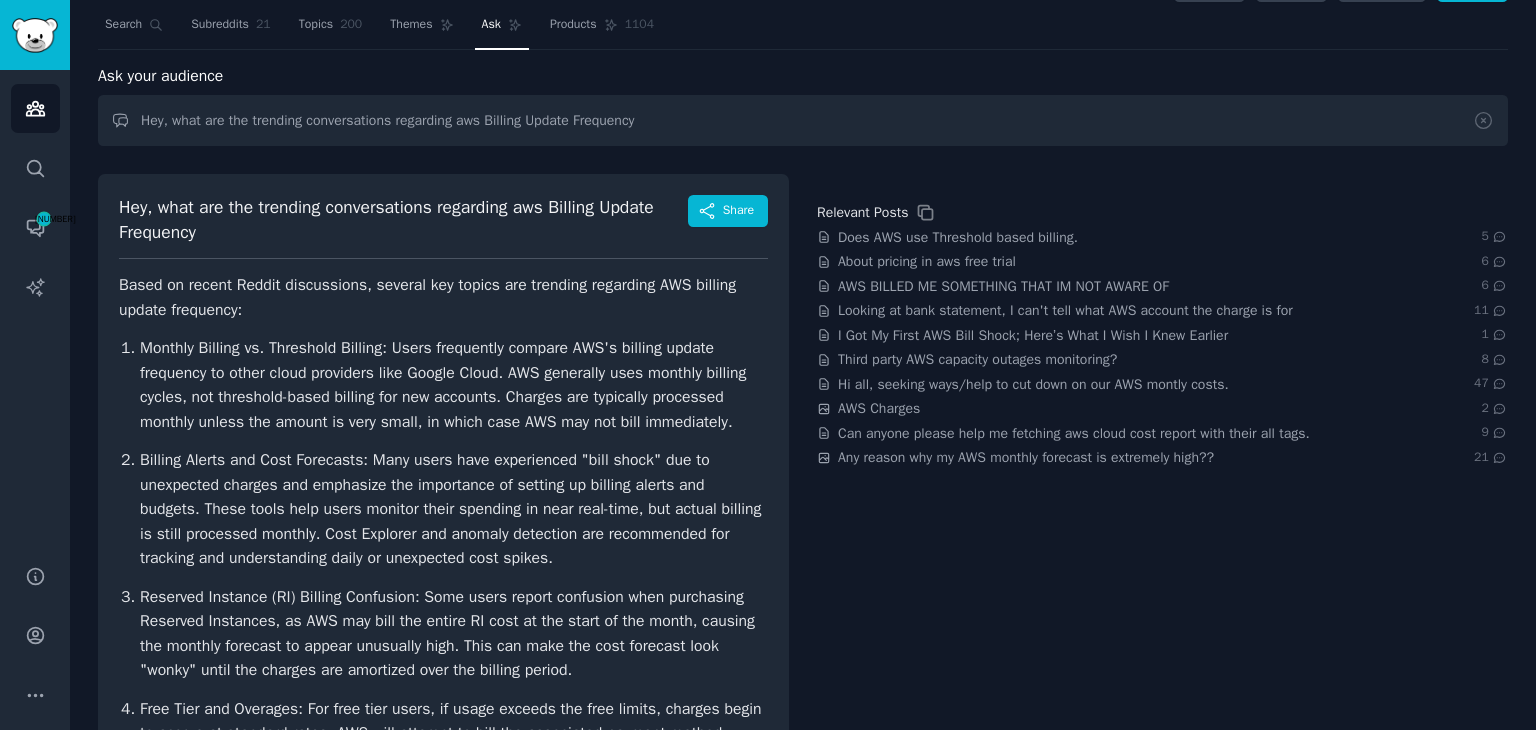 scroll, scrollTop: 0, scrollLeft: 0, axis: both 